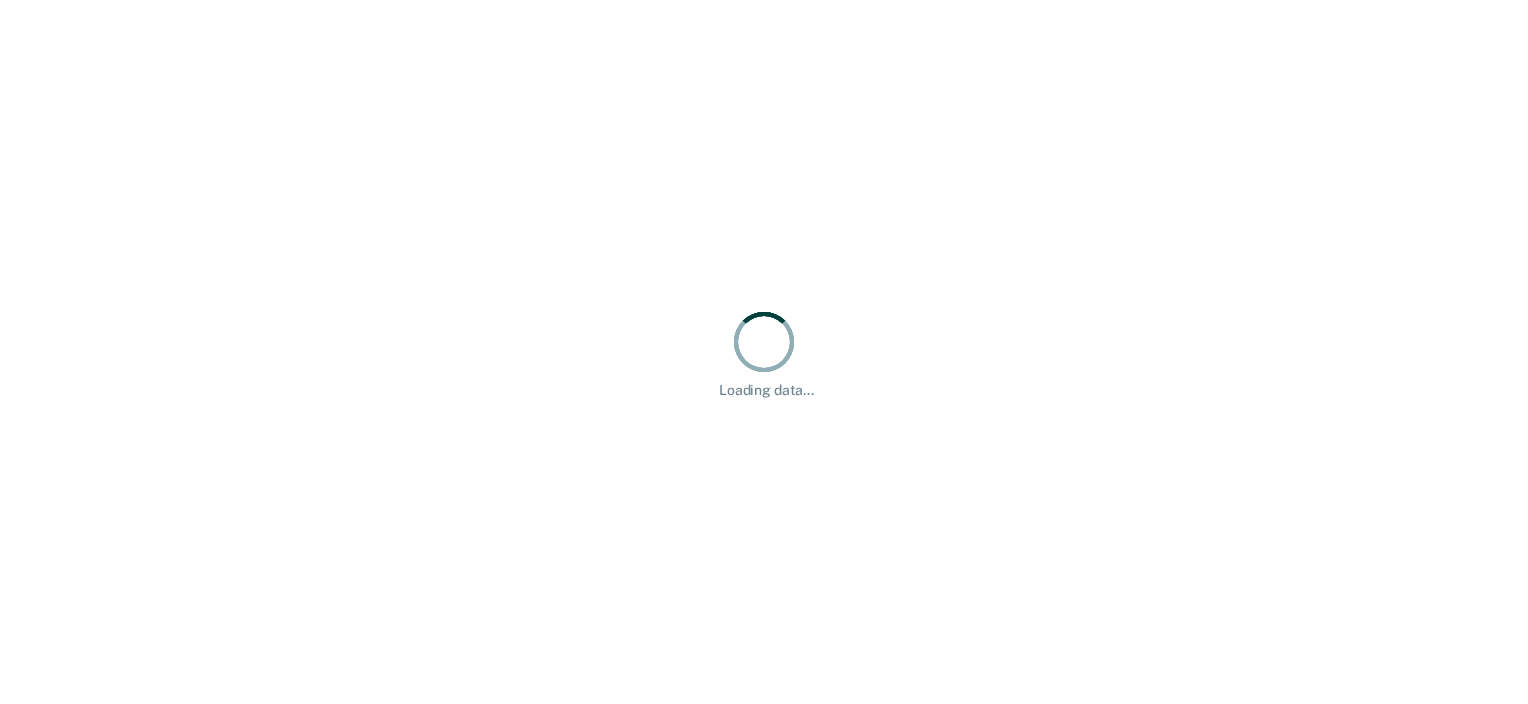 scroll, scrollTop: 0, scrollLeft: 0, axis: both 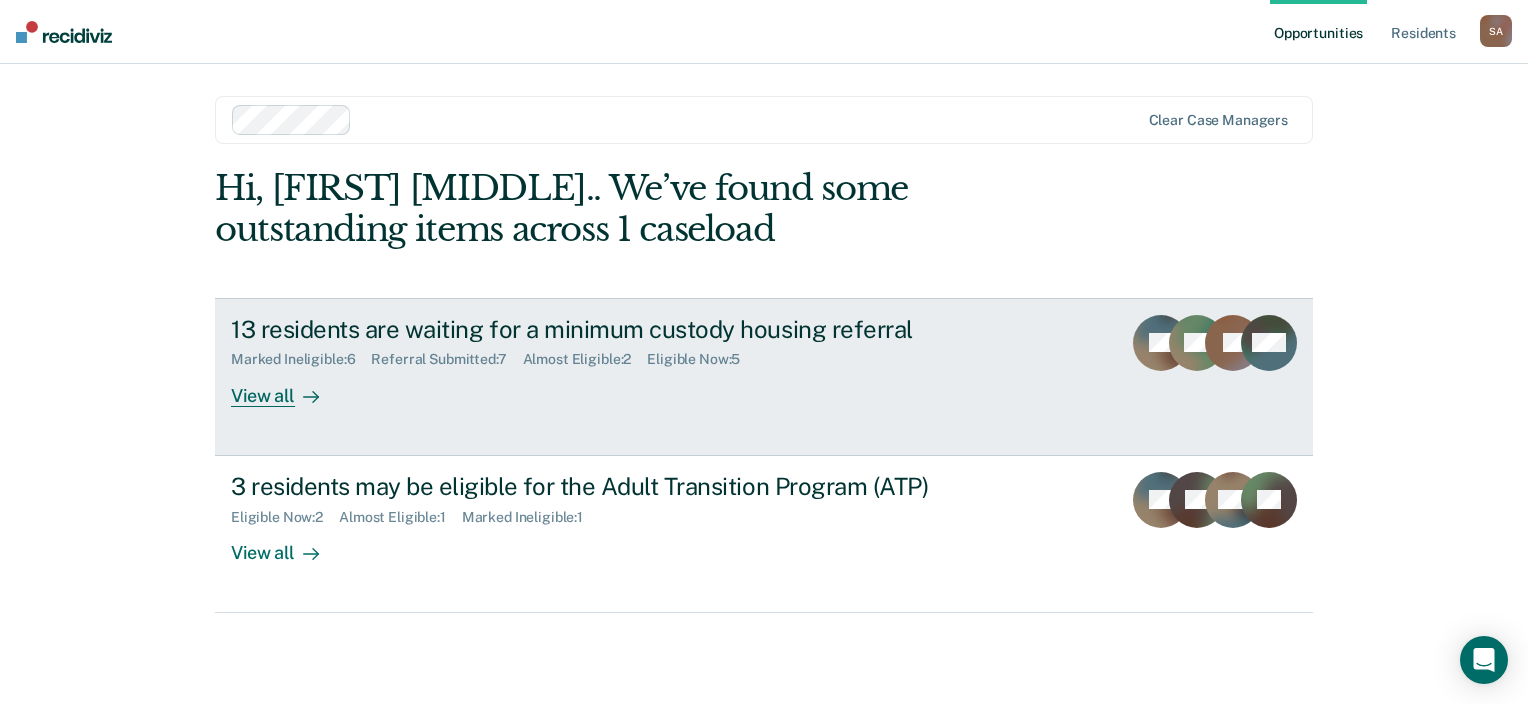 click on "View all" at bounding box center [287, 387] 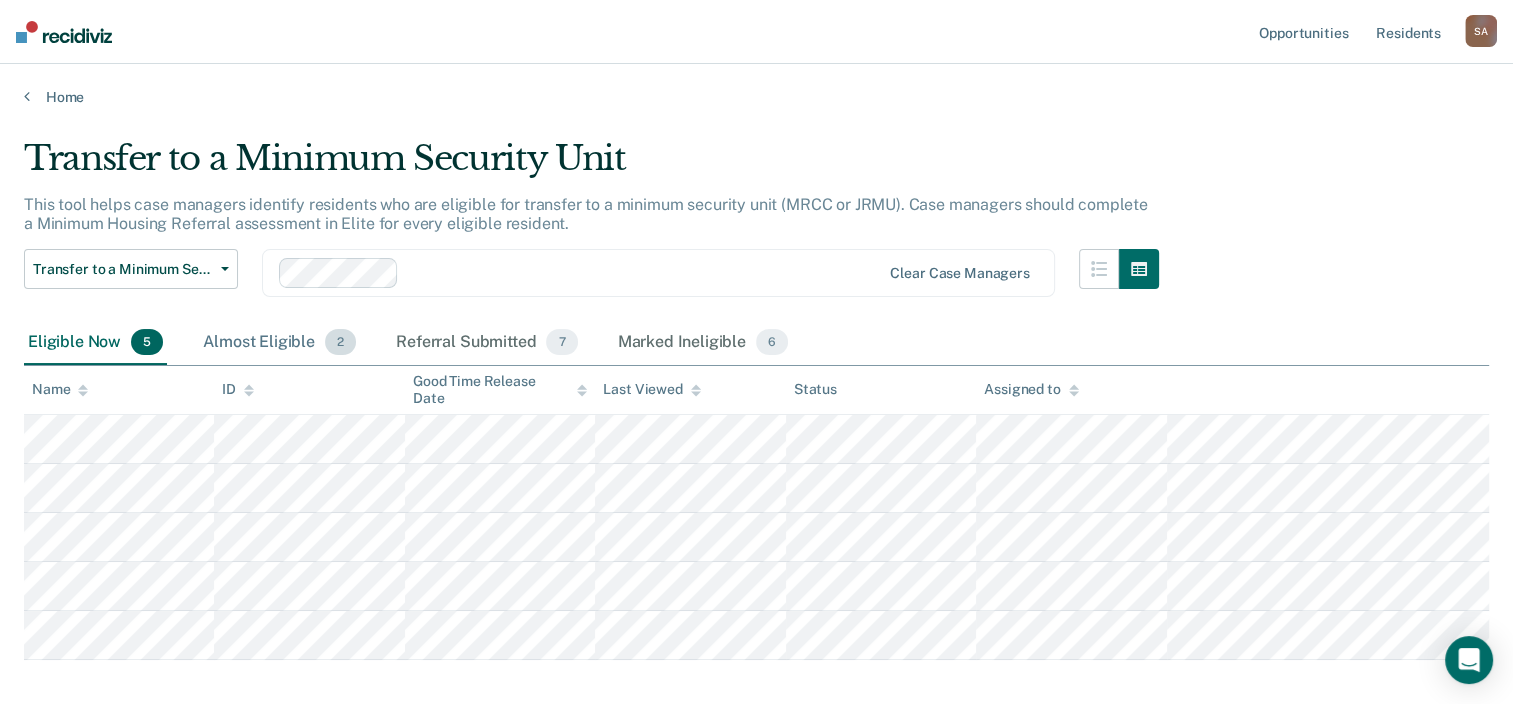 click on "Almost Eligible 2" at bounding box center [279, 343] 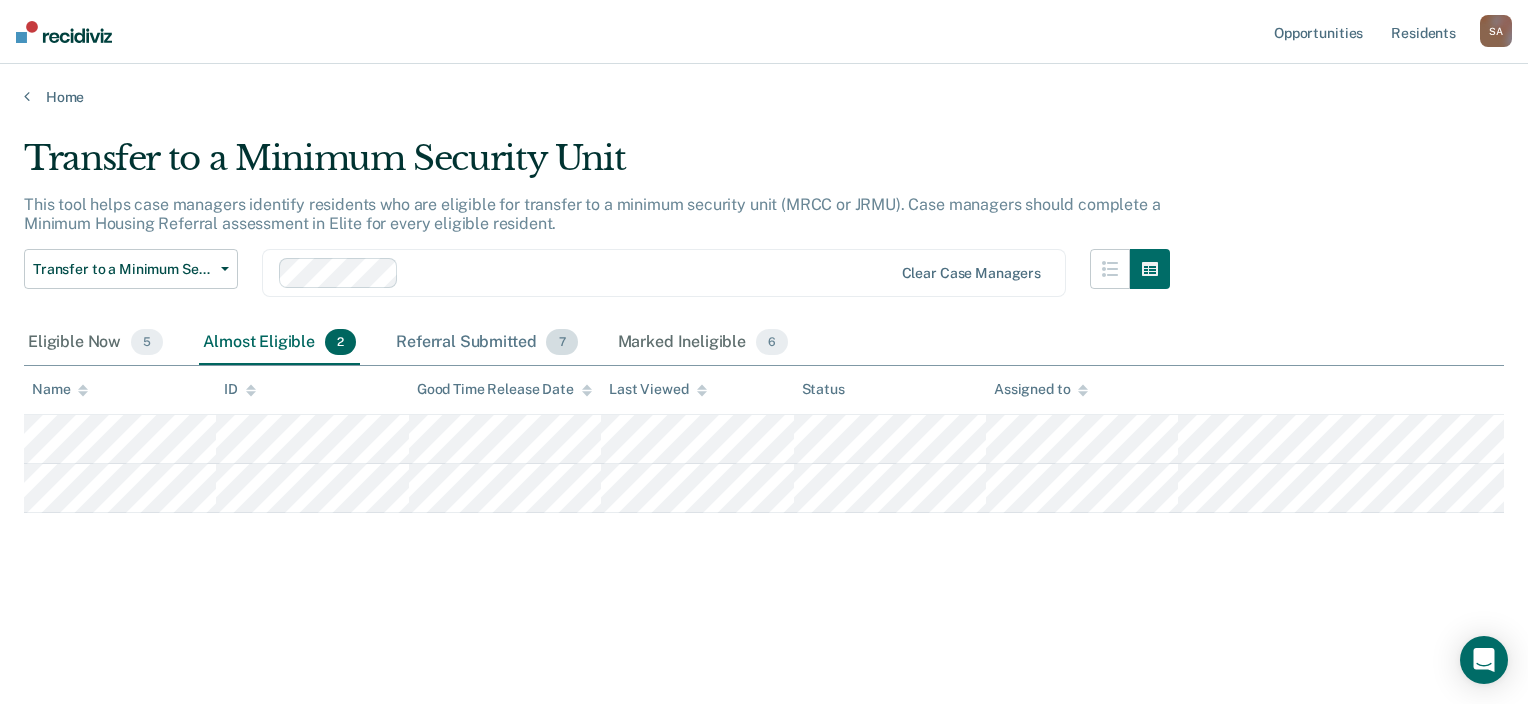 click on "Referral Submitted 7" at bounding box center (486, 343) 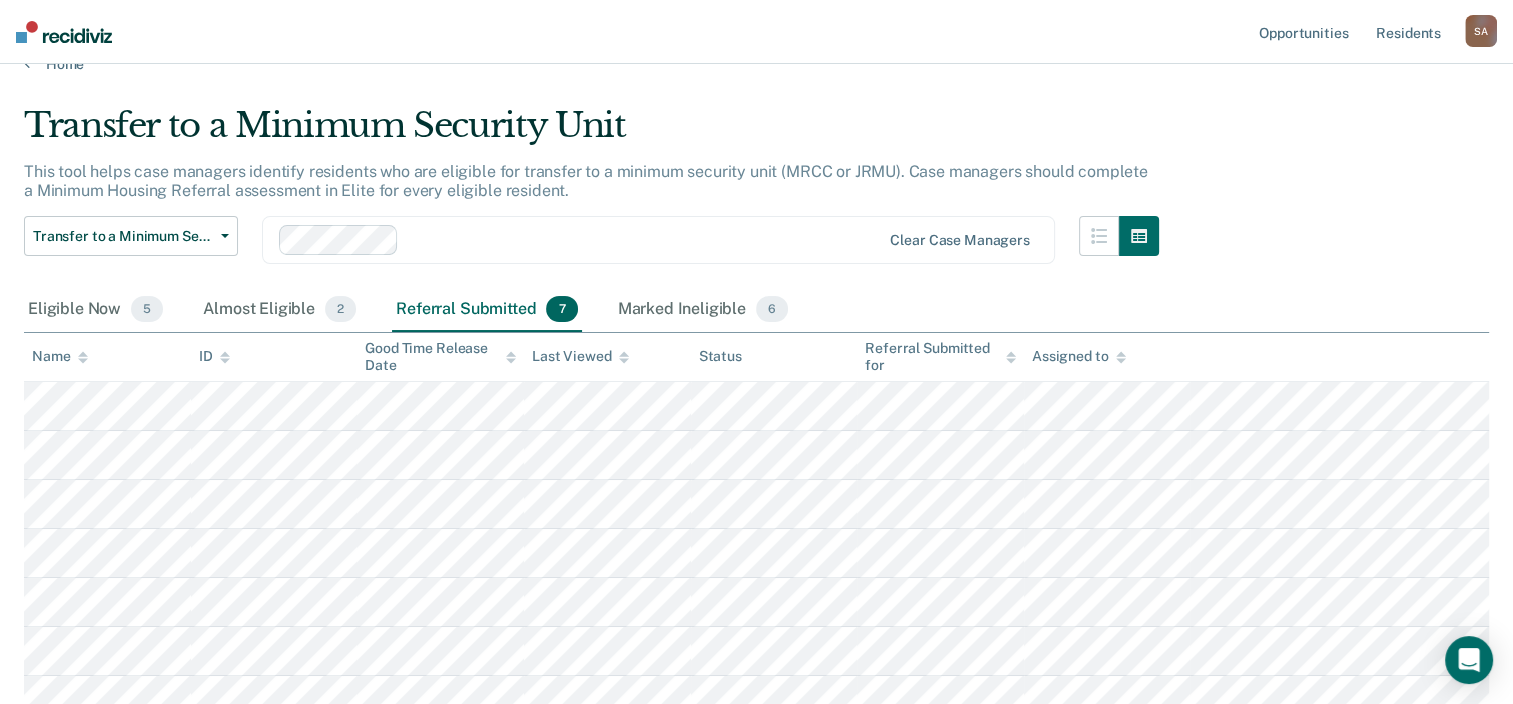scroll, scrollTop: 0, scrollLeft: 0, axis: both 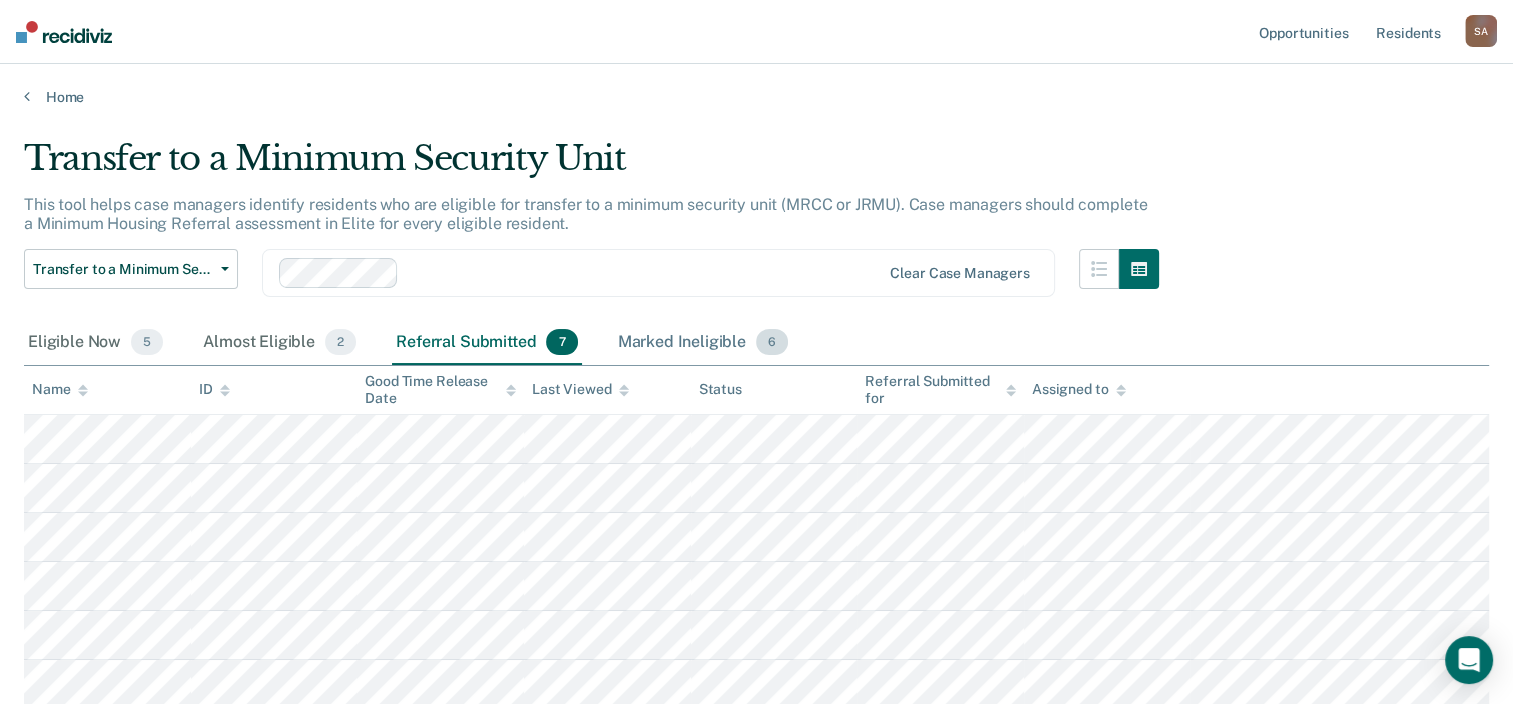click on "Marked Ineligible 6" at bounding box center [703, 343] 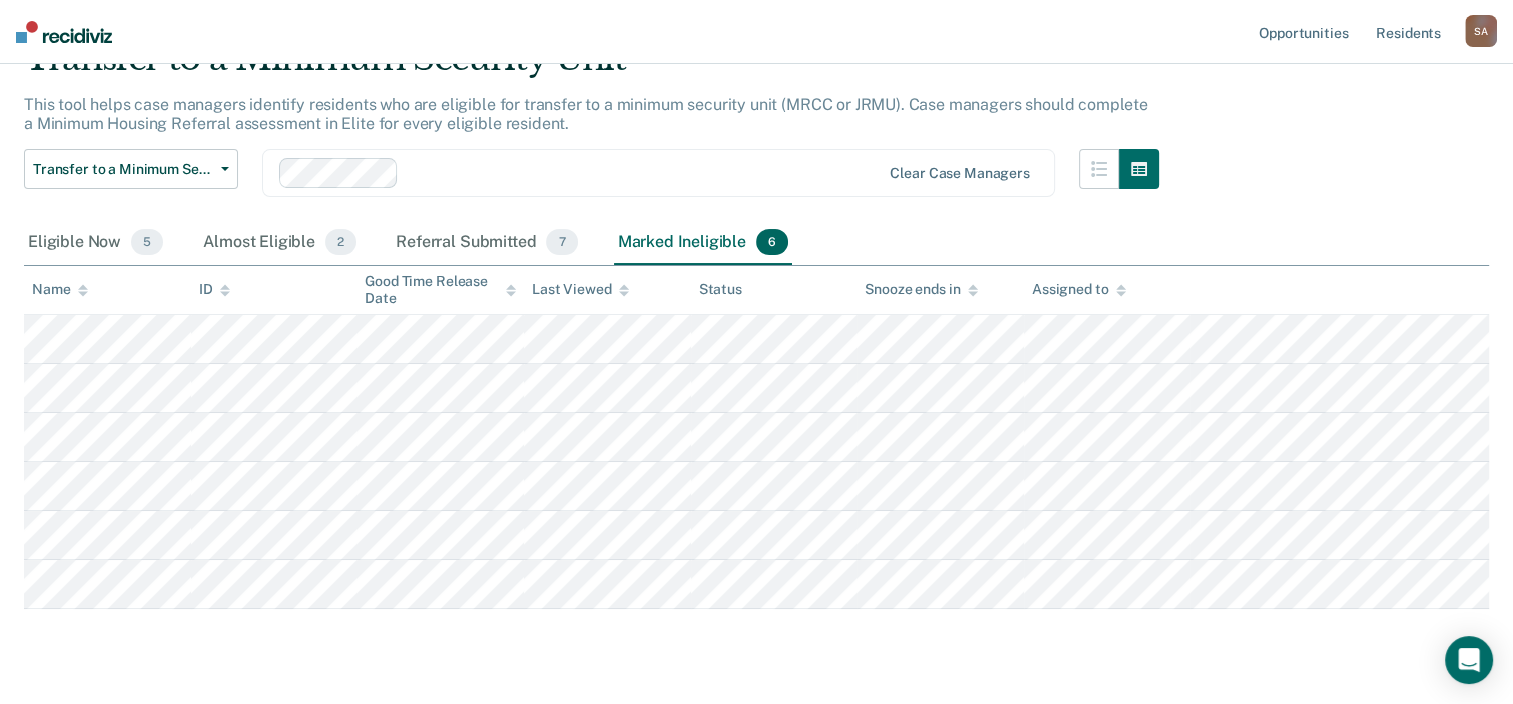 scroll, scrollTop: 147, scrollLeft: 0, axis: vertical 